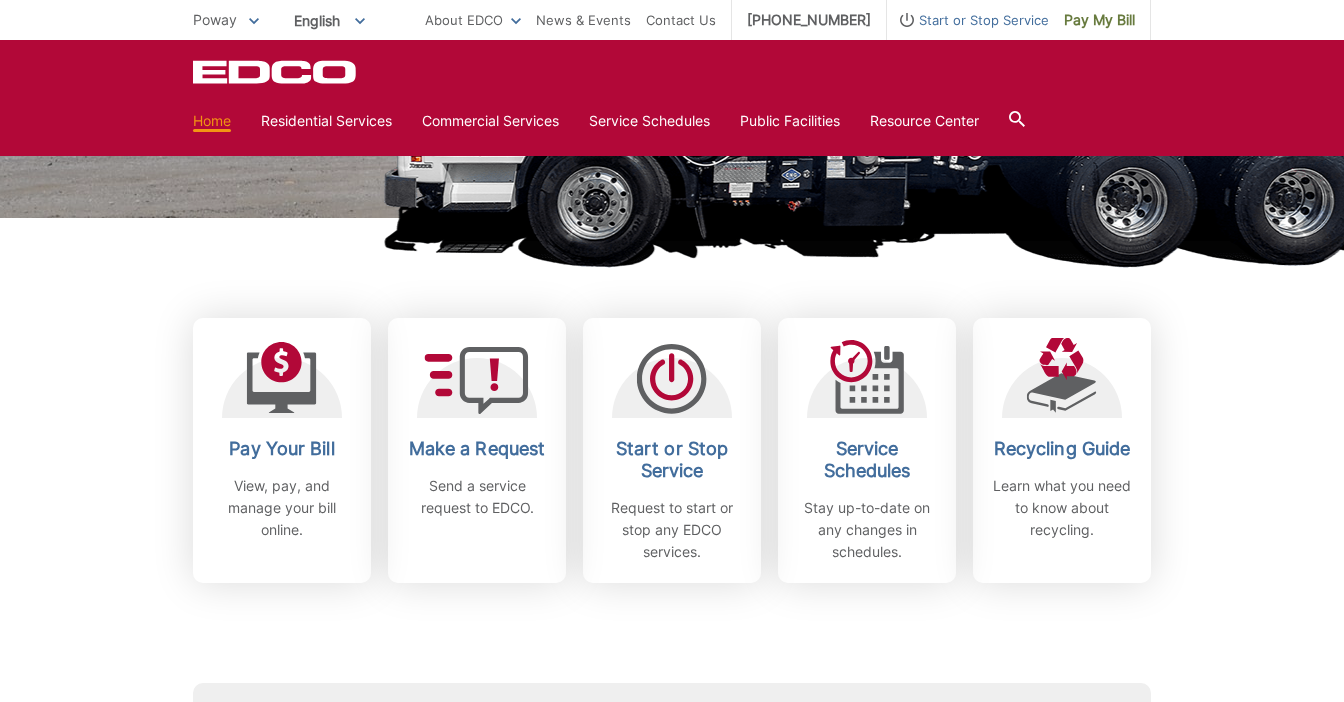 scroll, scrollTop: 420, scrollLeft: 0, axis: vertical 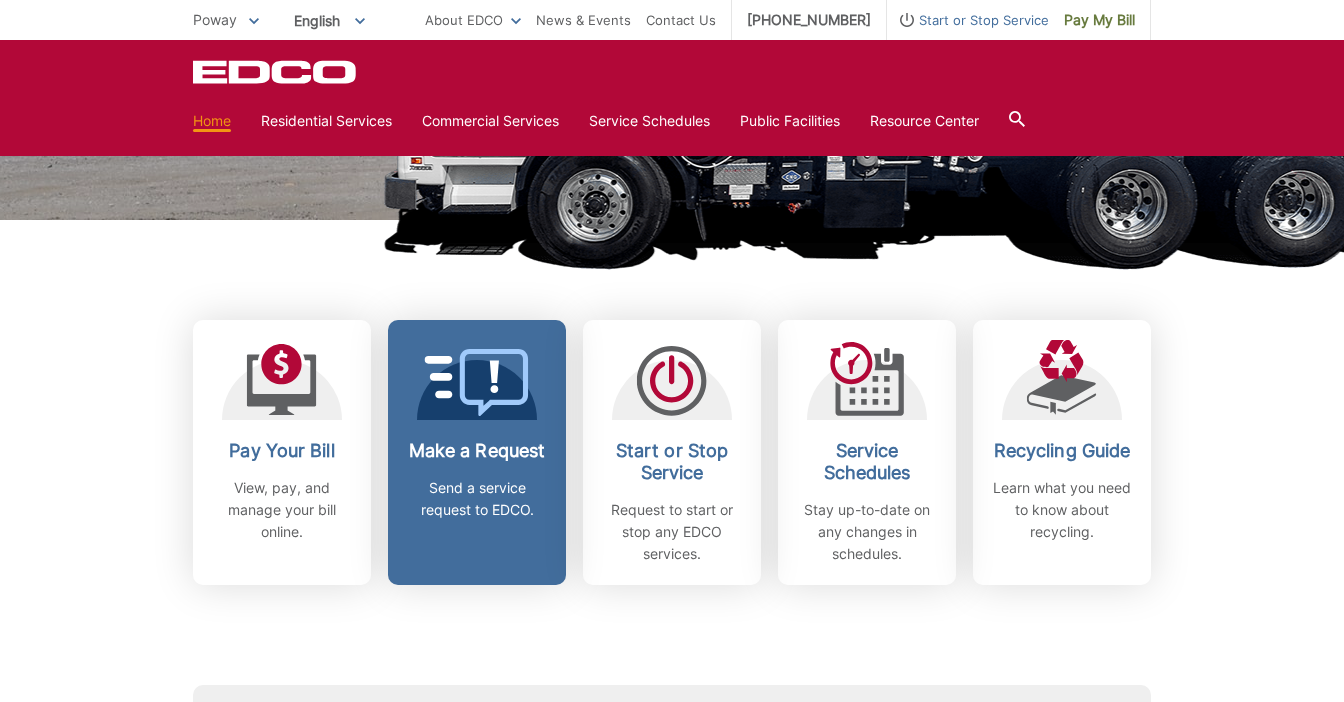 click 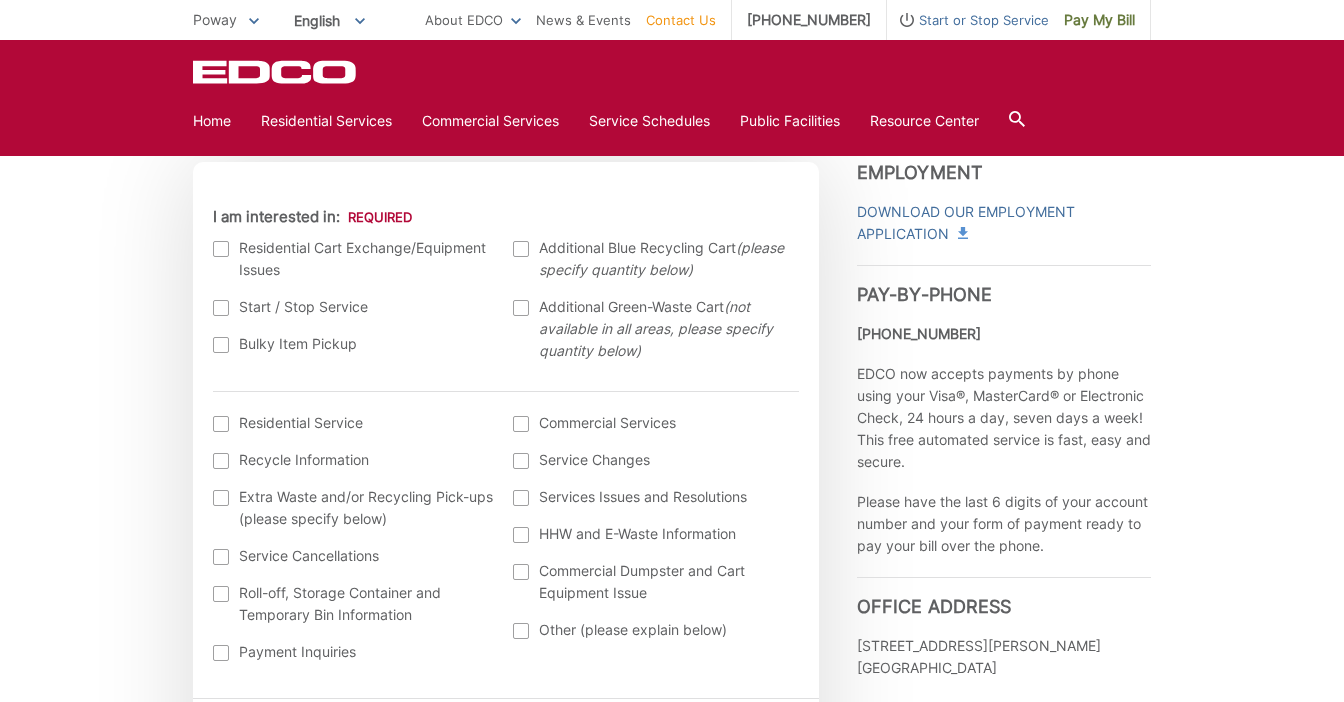 scroll, scrollTop: 603, scrollLeft: 0, axis: vertical 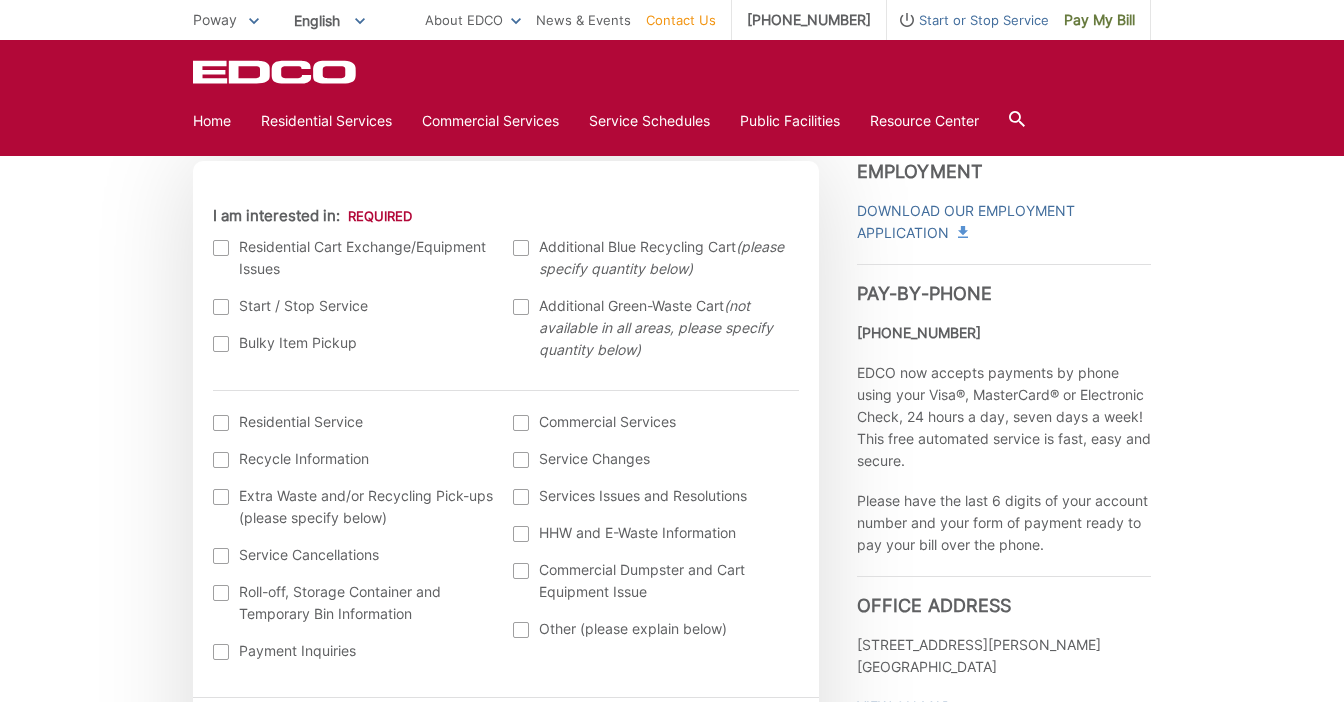 click at bounding box center (521, 248) 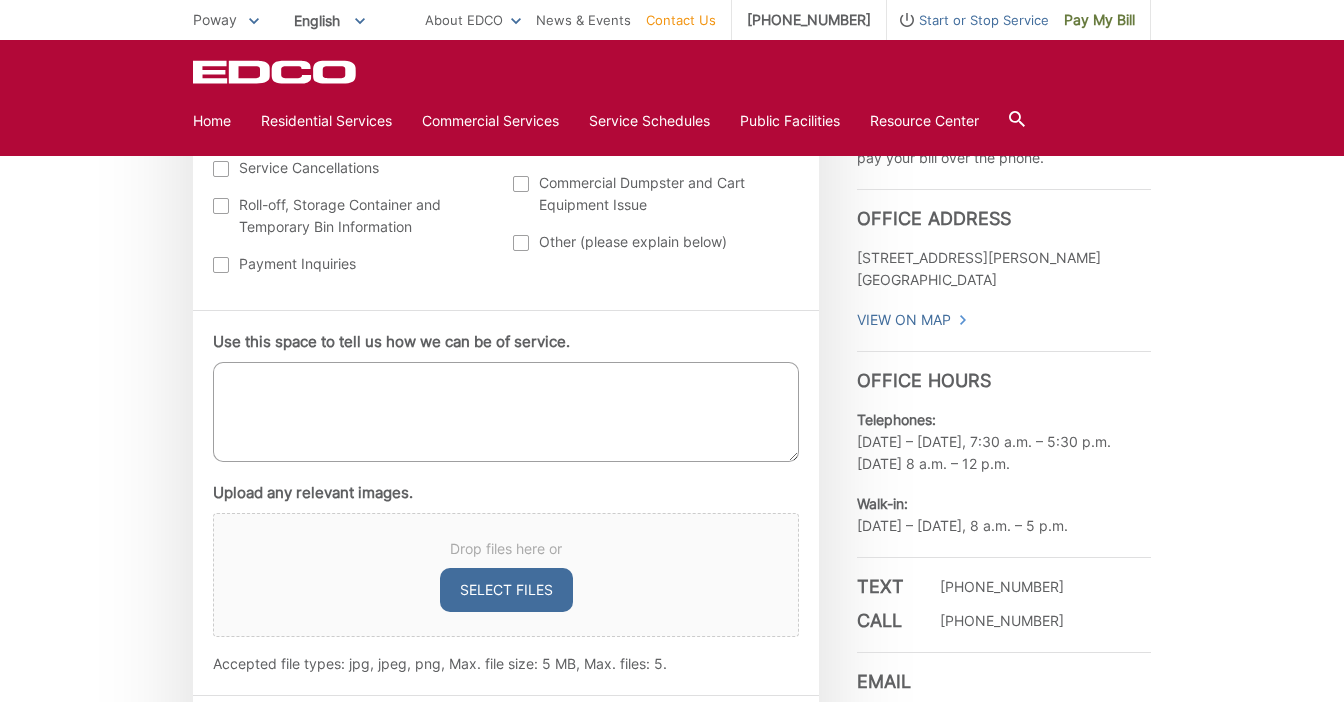 scroll, scrollTop: 1007, scrollLeft: 0, axis: vertical 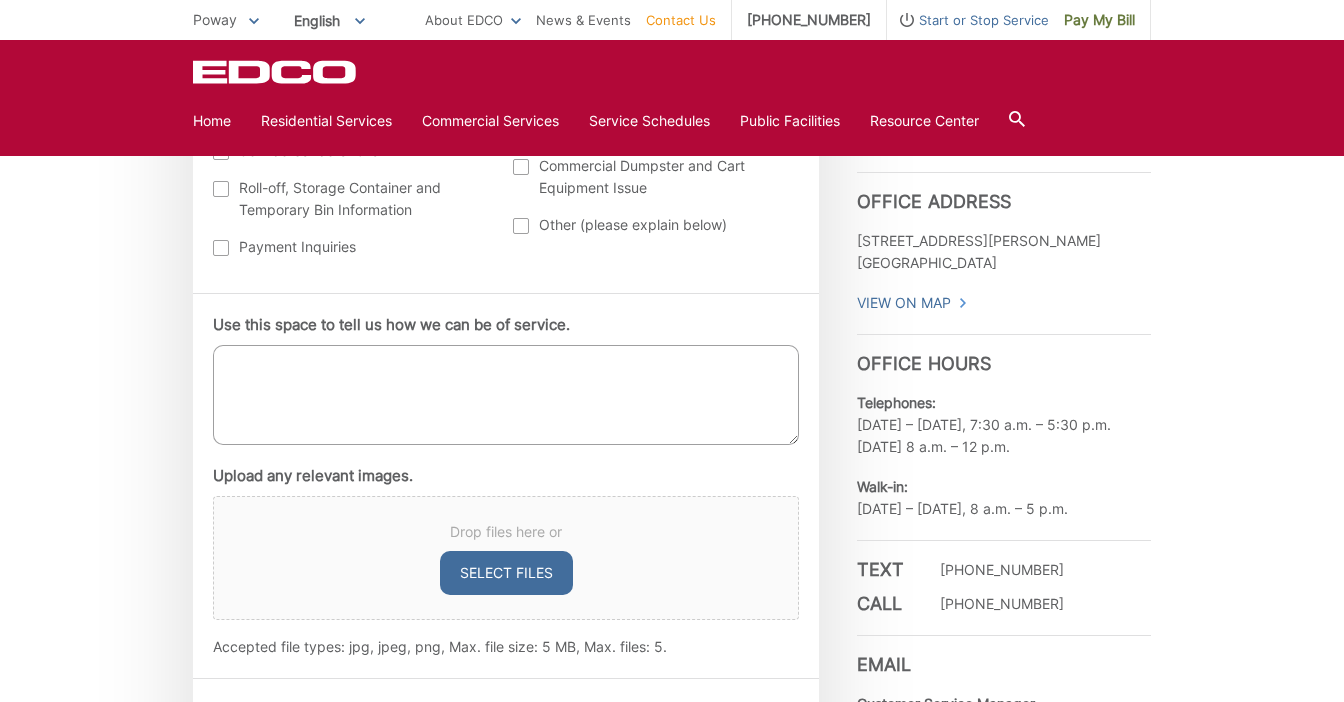 click on "Use this space to tell us how we can be of service." at bounding box center (506, 395) 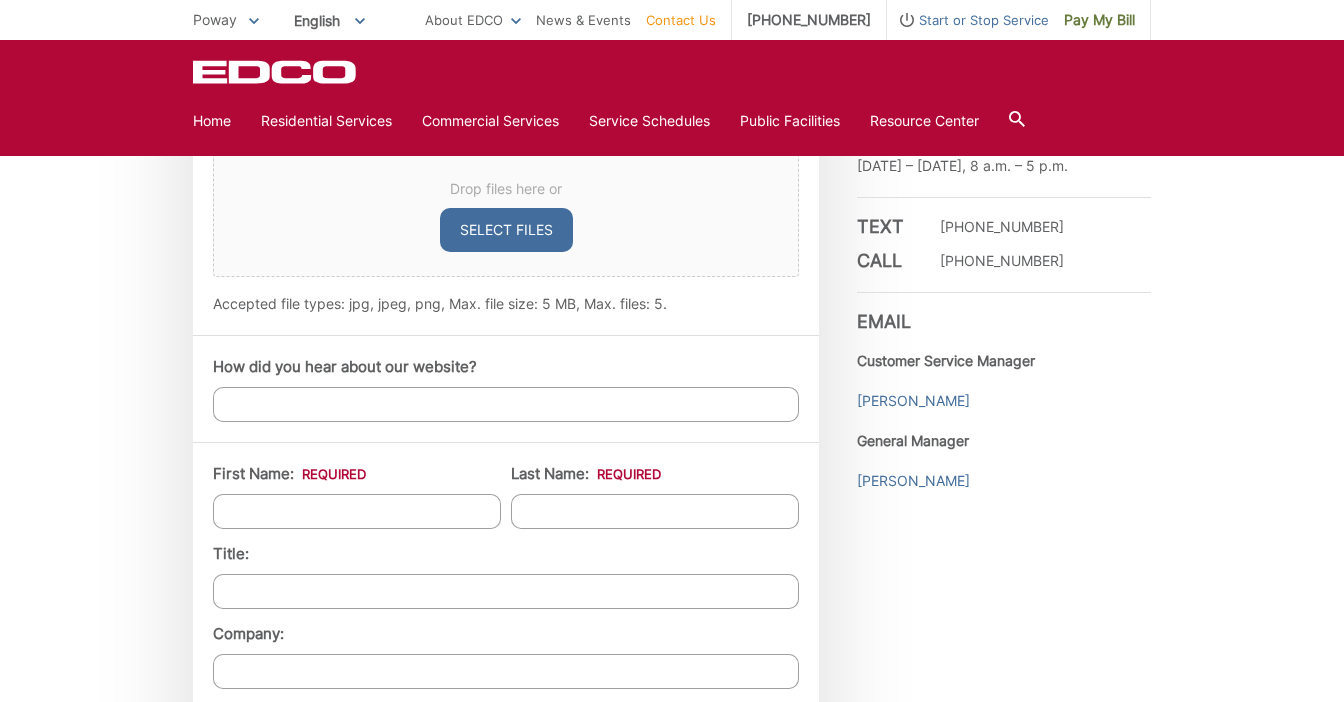 scroll, scrollTop: 1353, scrollLeft: 0, axis: vertical 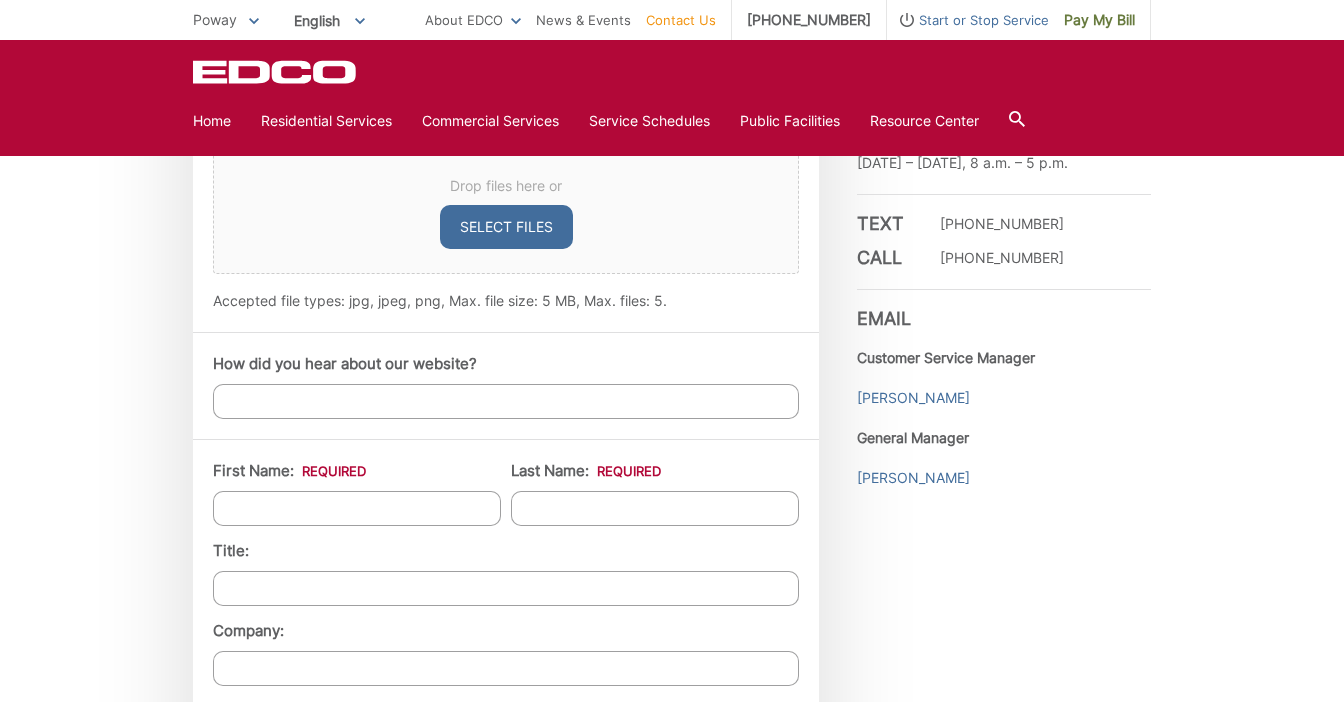 type on "We would like one additional blue recycling bin please :)" 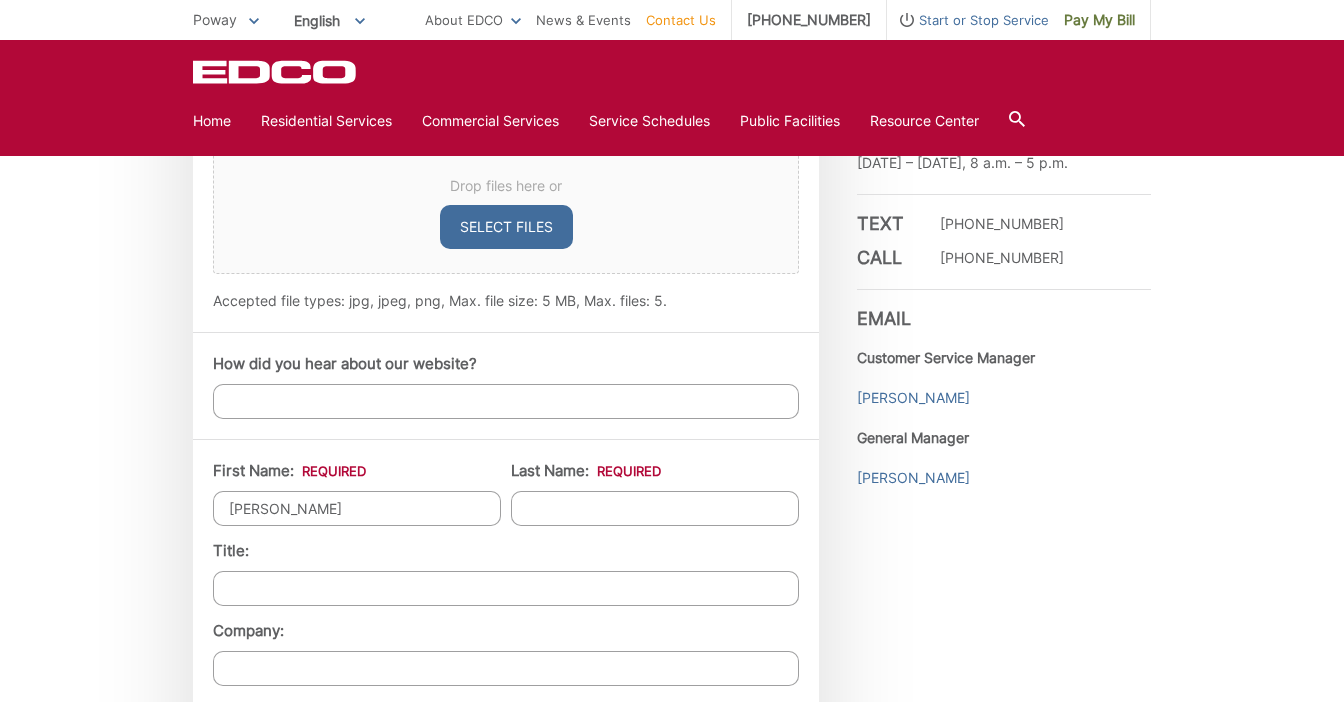 type on "Barress" 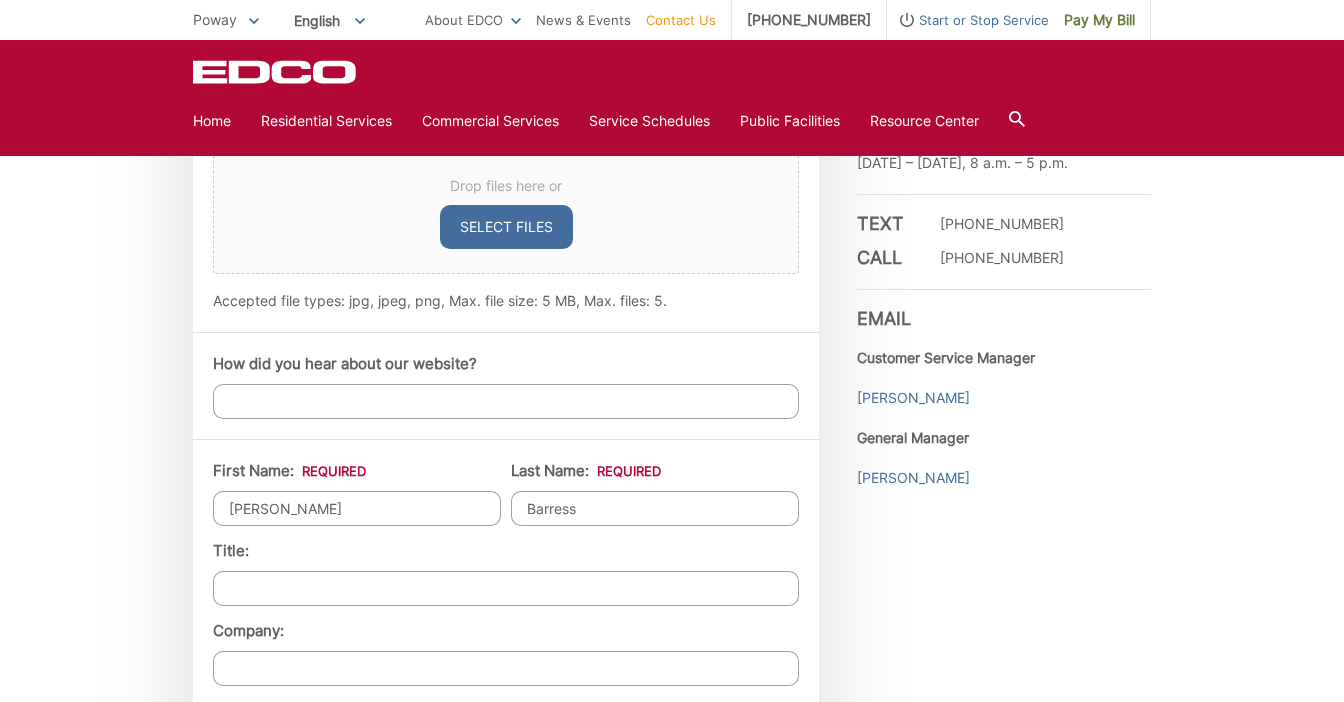 type on "23" 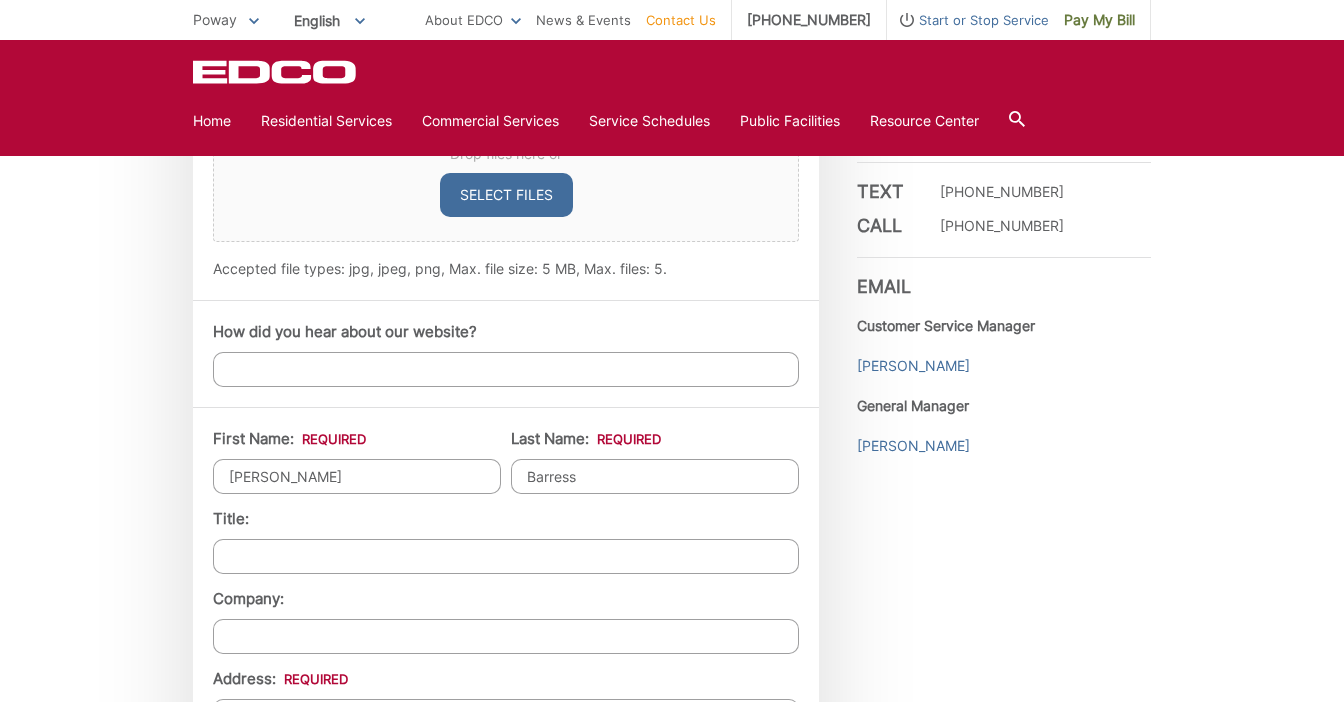 scroll, scrollTop: 1382, scrollLeft: 0, axis: vertical 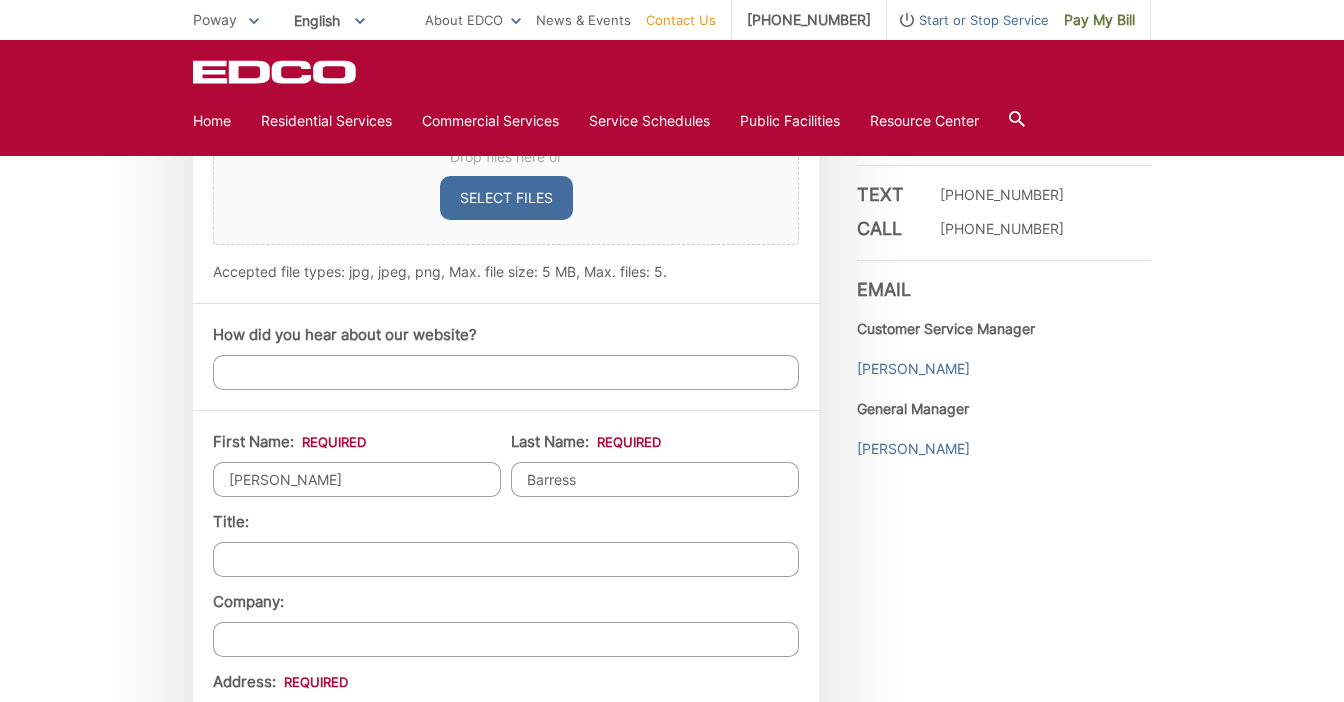 click on "How did you hear about our website?" at bounding box center (506, 372) 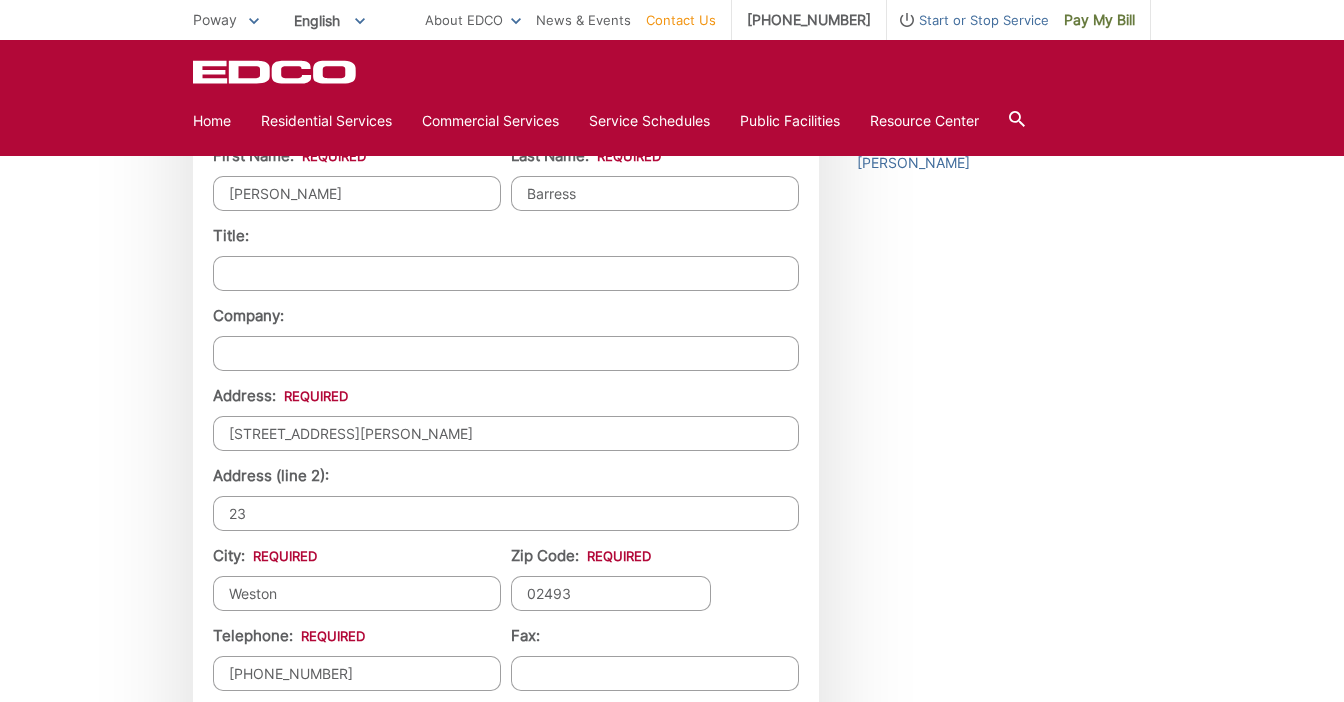 scroll, scrollTop: 1674, scrollLeft: 0, axis: vertical 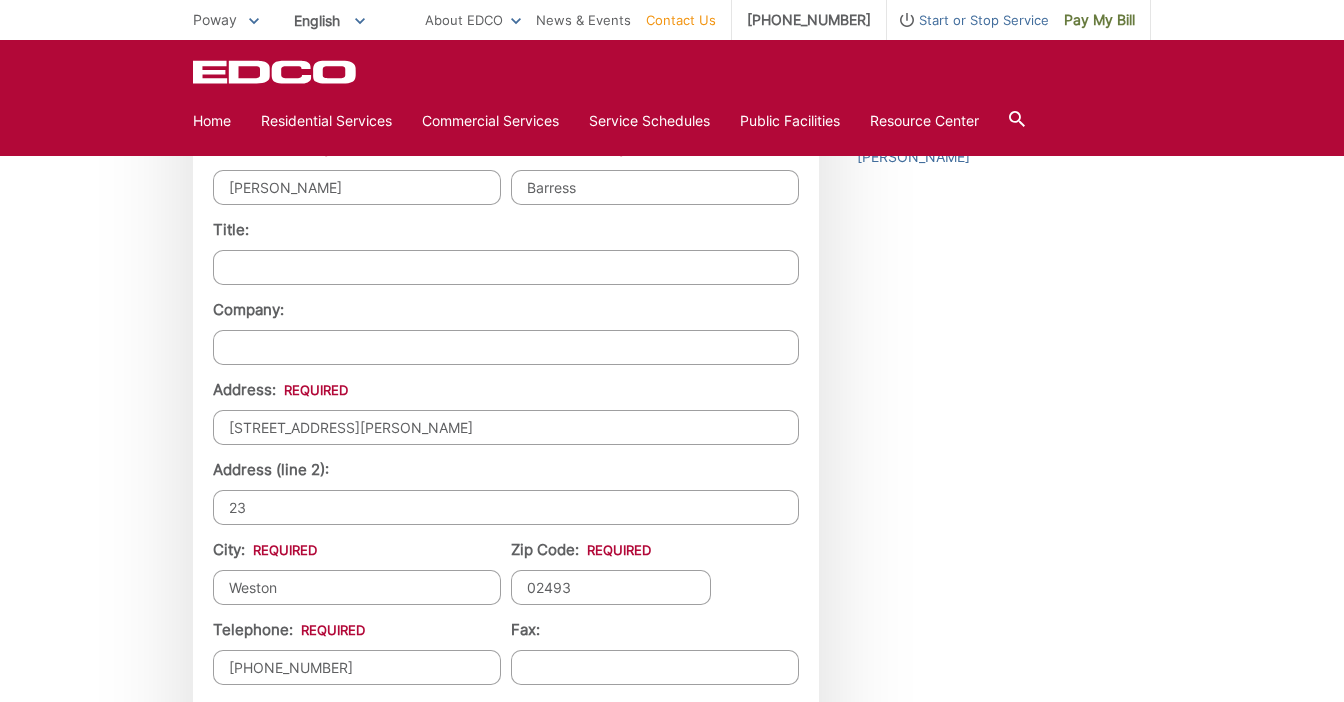 click on "[STREET_ADDRESS][PERSON_NAME]" at bounding box center [506, 427] 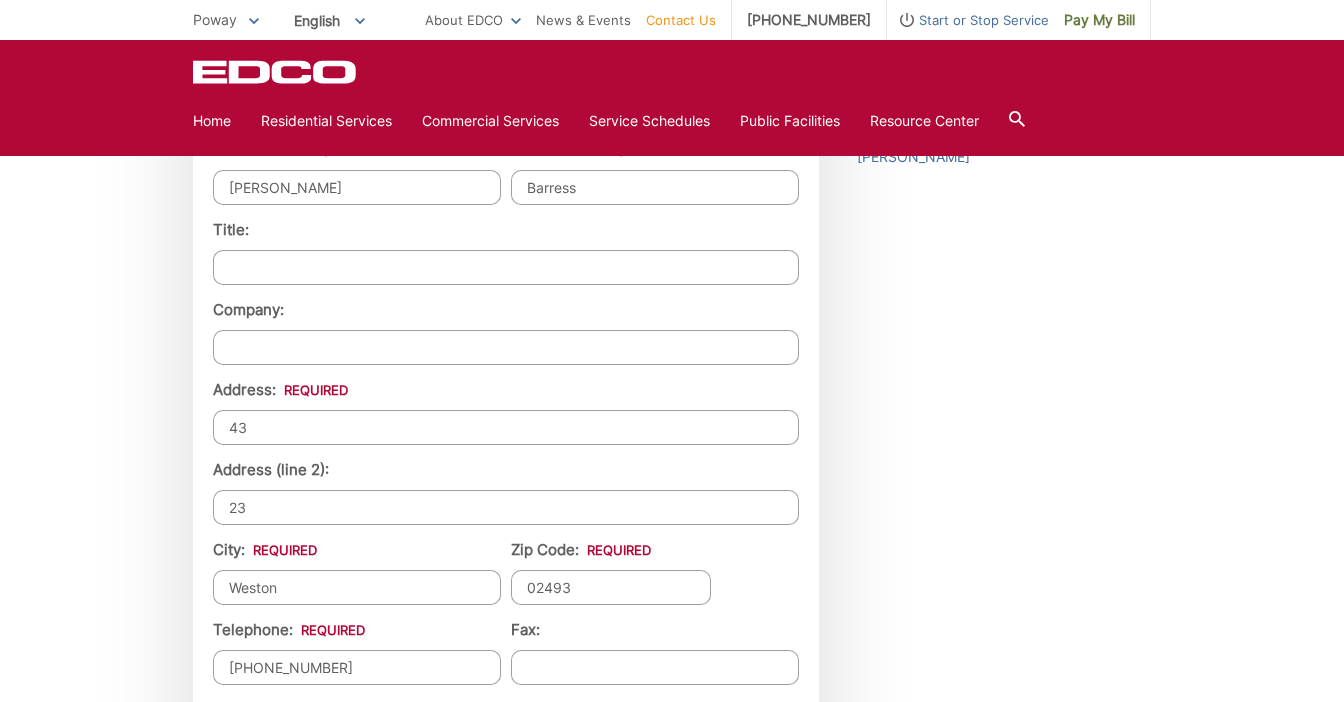 type on "4" 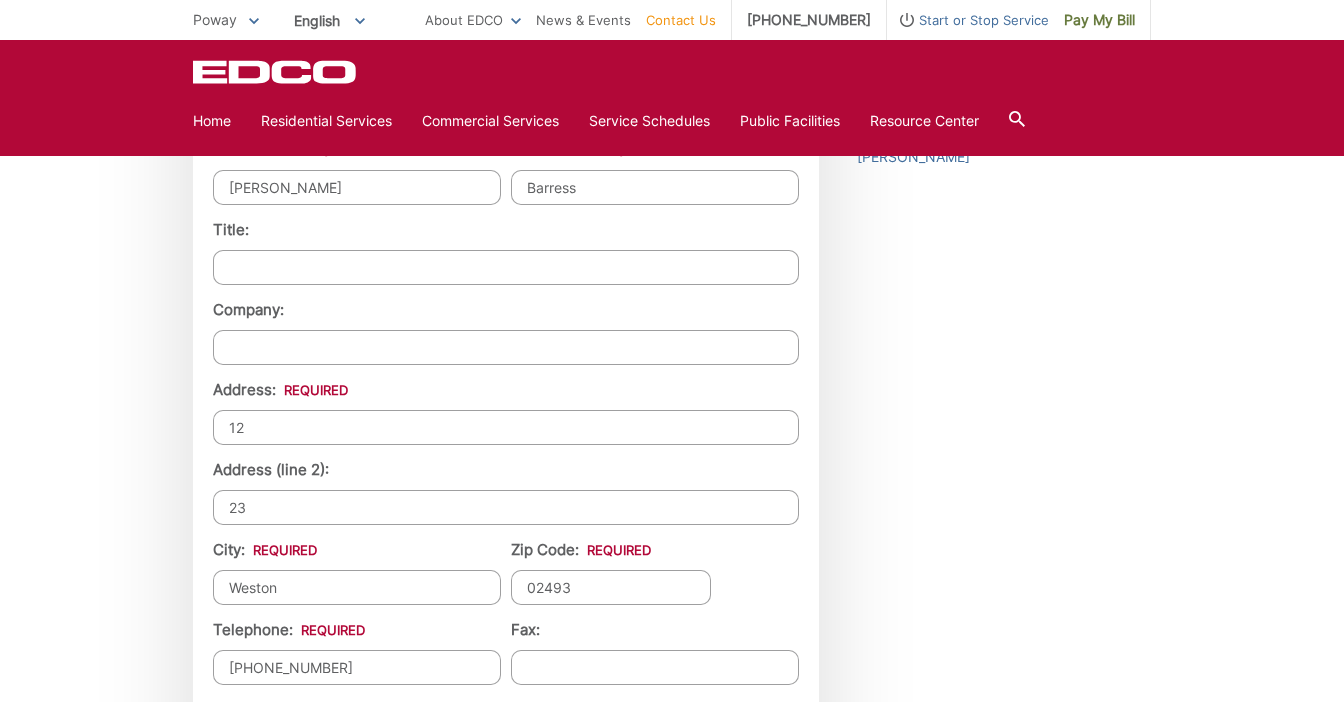 type on "[STREET_ADDRESS]" 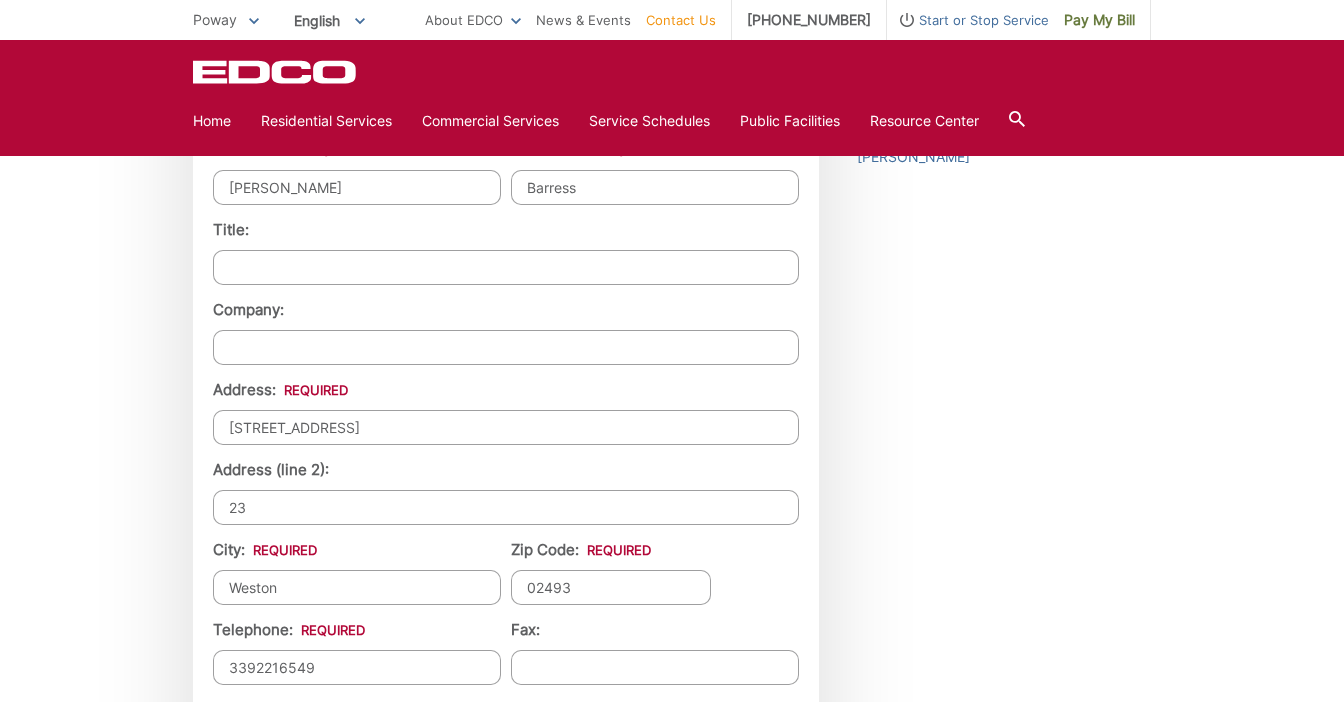type on "[PHONE_NUMBER]" 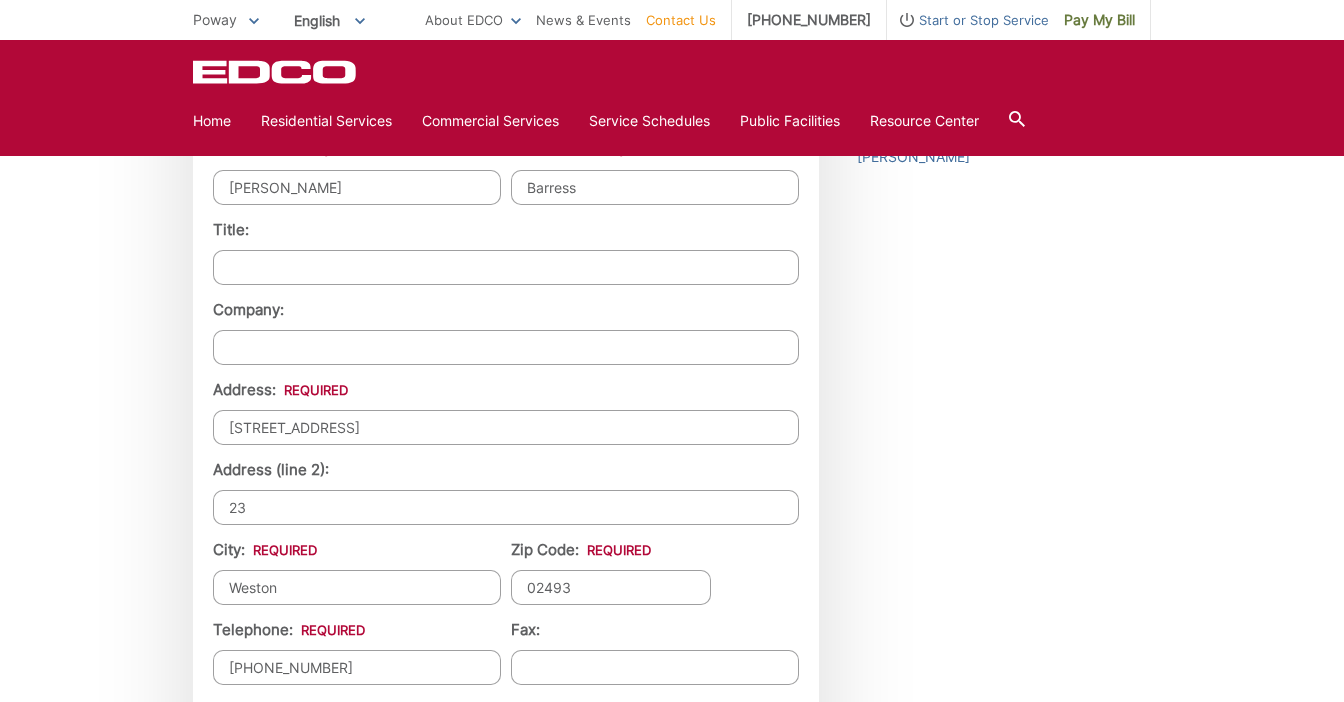 click on "23" at bounding box center [506, 507] 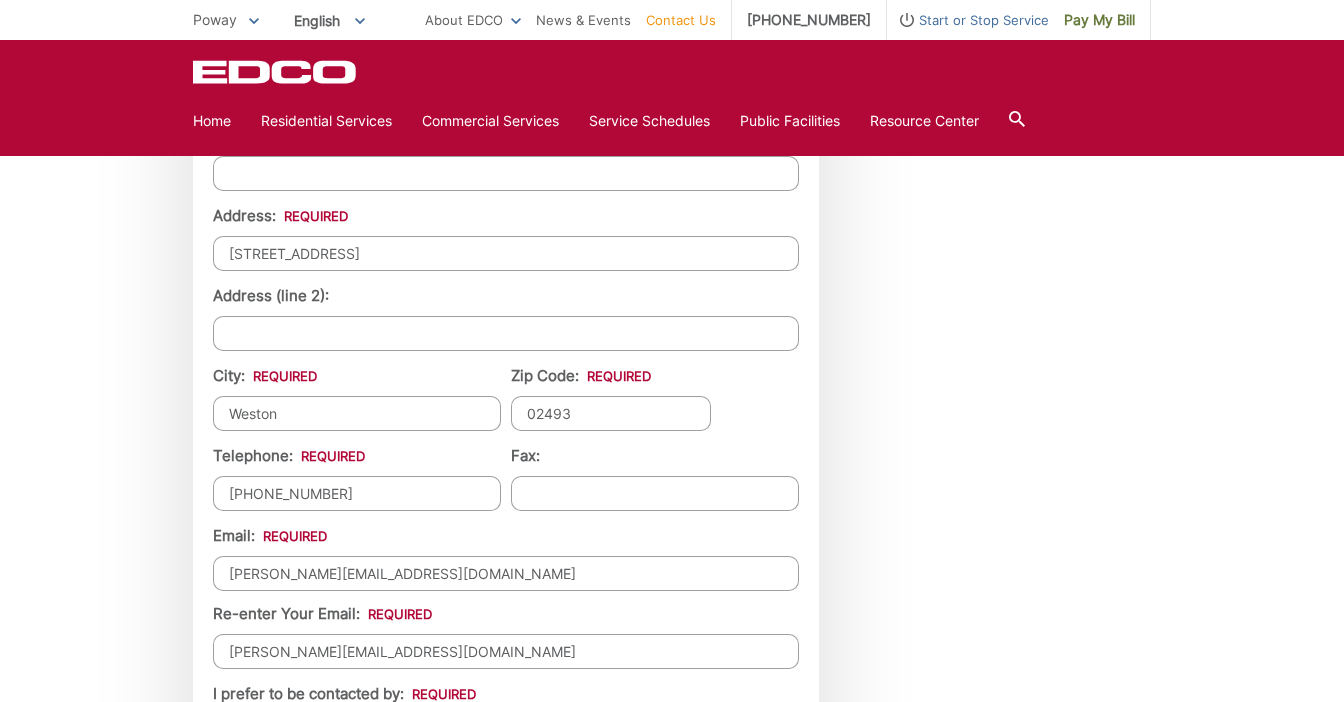 scroll, scrollTop: 1849, scrollLeft: 0, axis: vertical 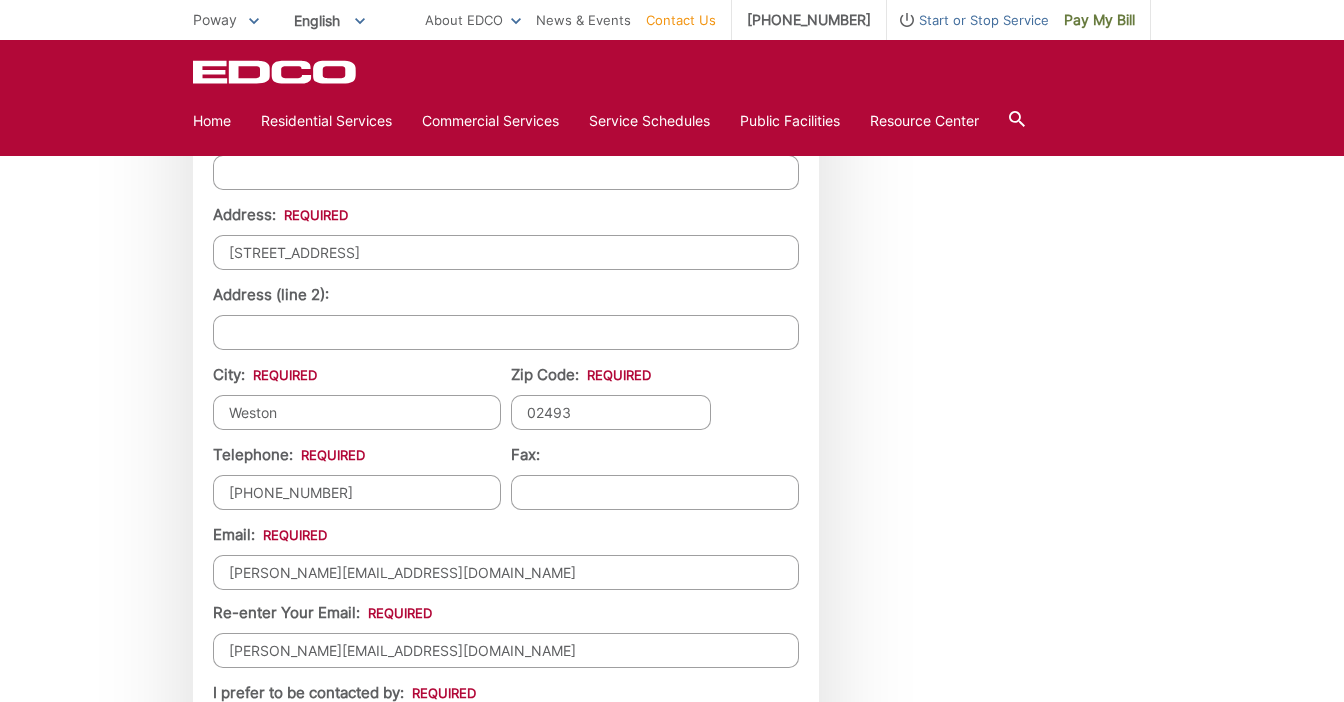 type 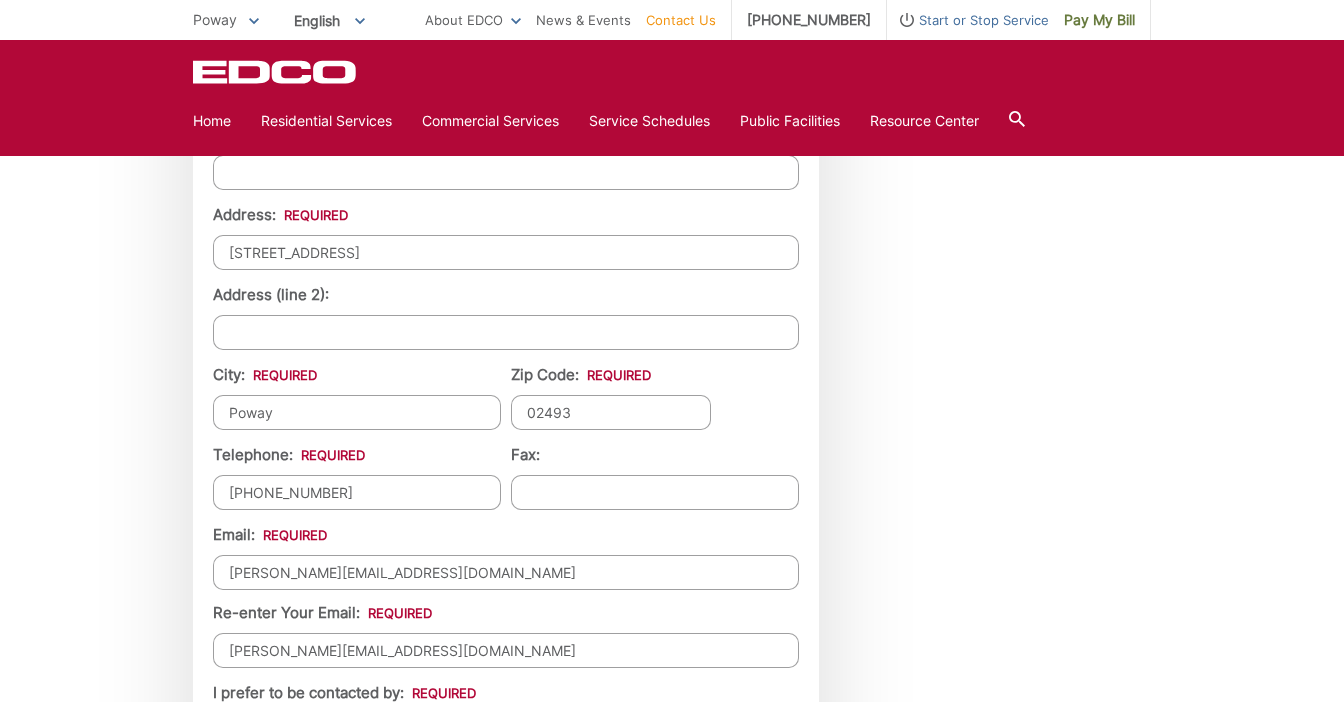 click on "02493" at bounding box center (611, 412) 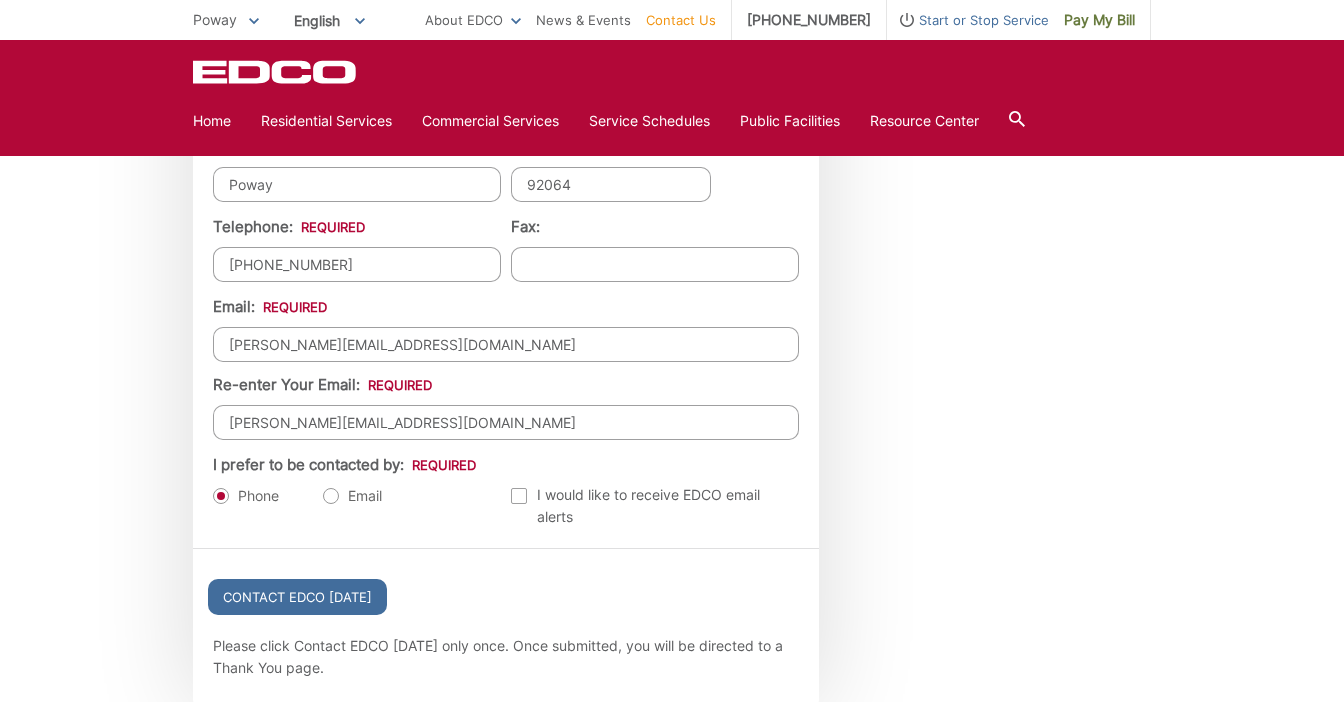 scroll, scrollTop: 2073, scrollLeft: 0, axis: vertical 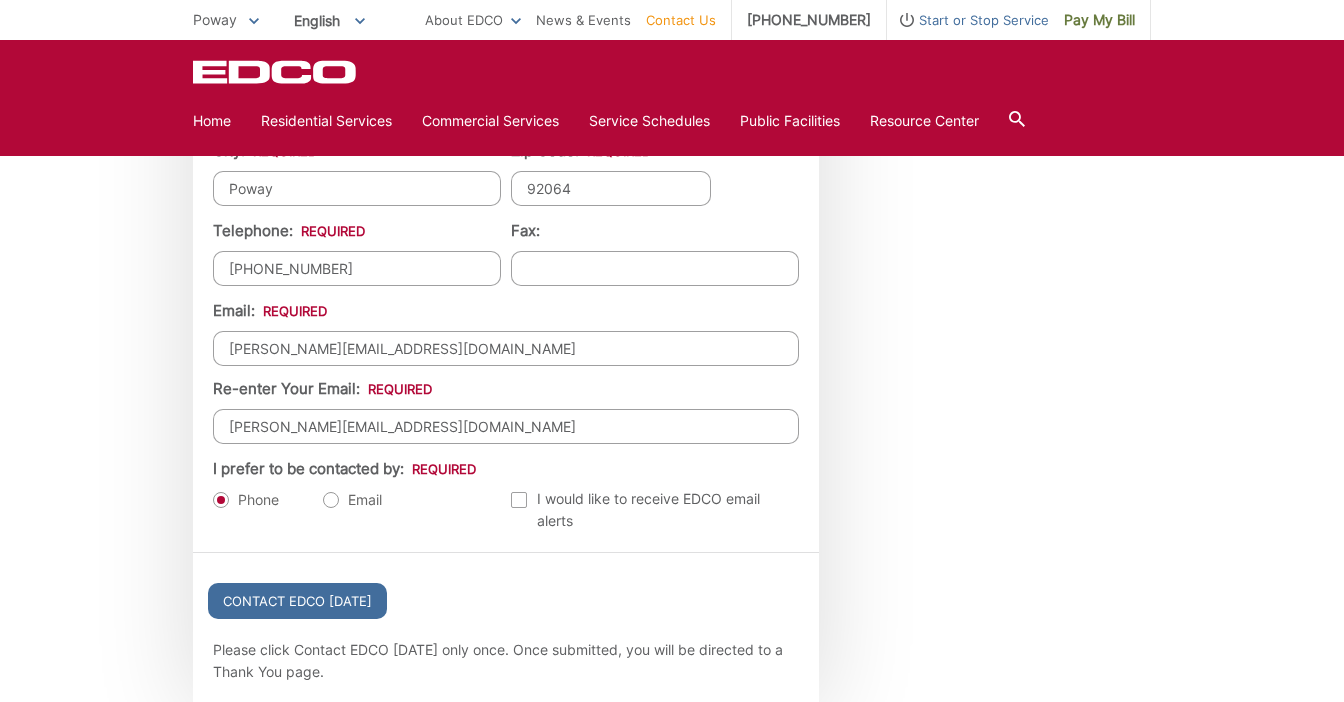 click on "Email" at bounding box center [352, 500] 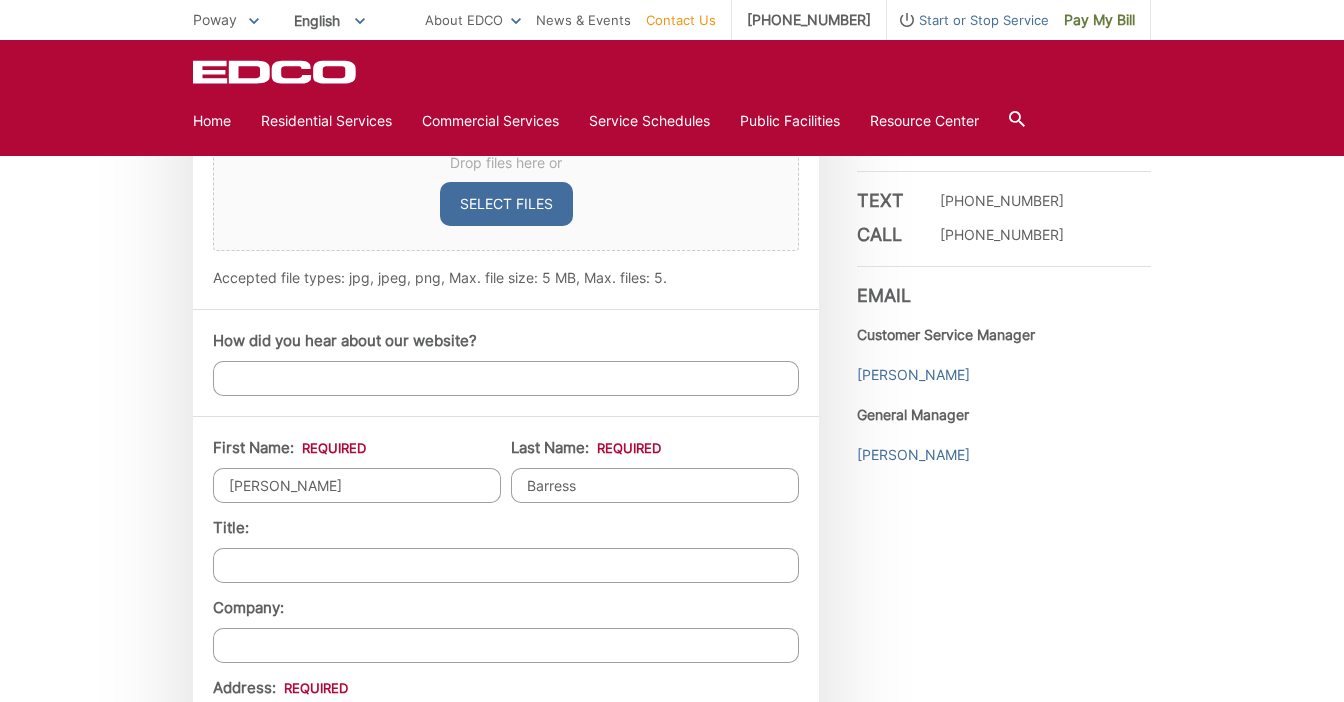 scroll, scrollTop: 1380, scrollLeft: 0, axis: vertical 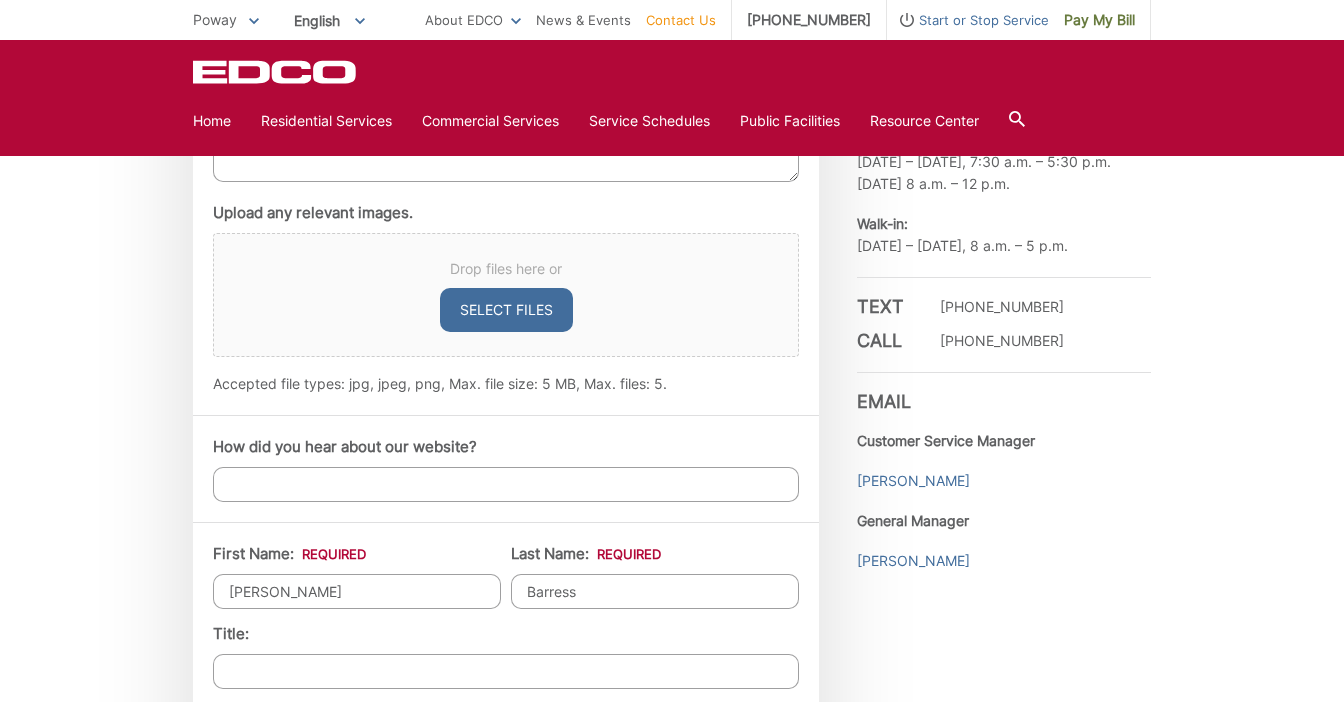 click on "How did you hear about our website?" at bounding box center (506, 484) 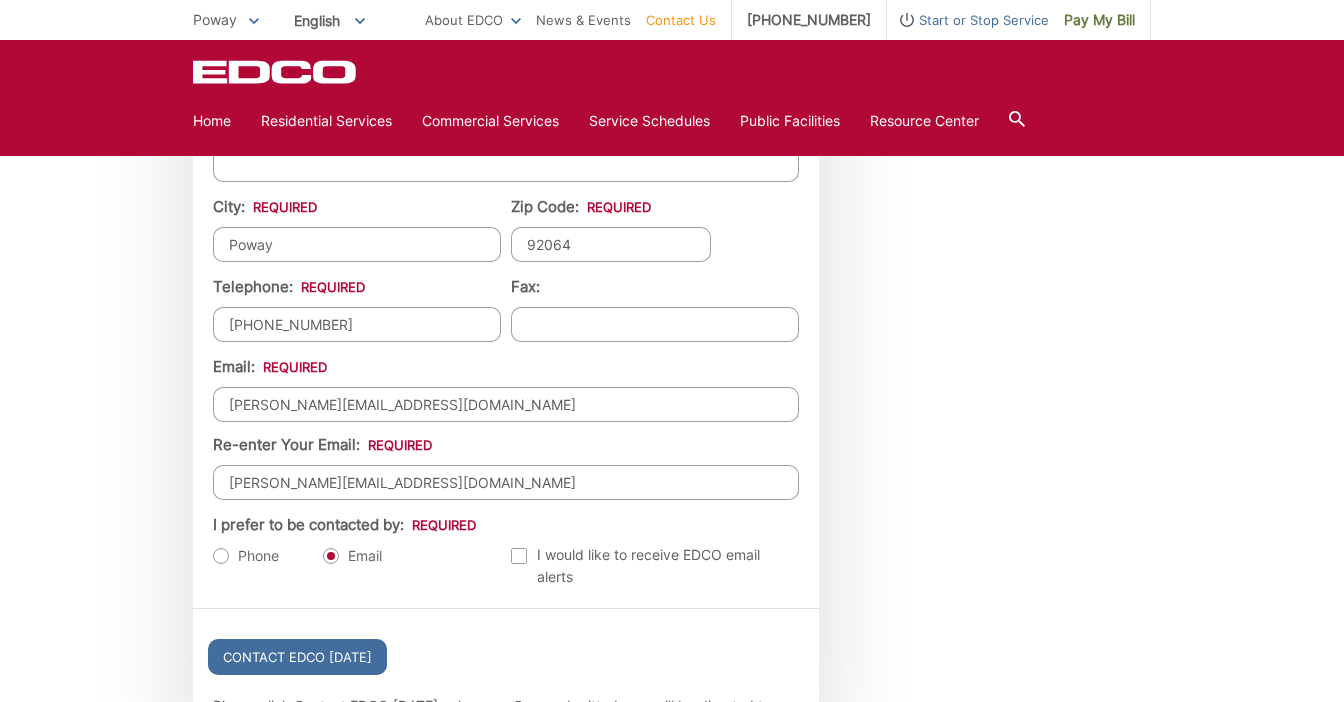 scroll, scrollTop: 2157, scrollLeft: 0, axis: vertical 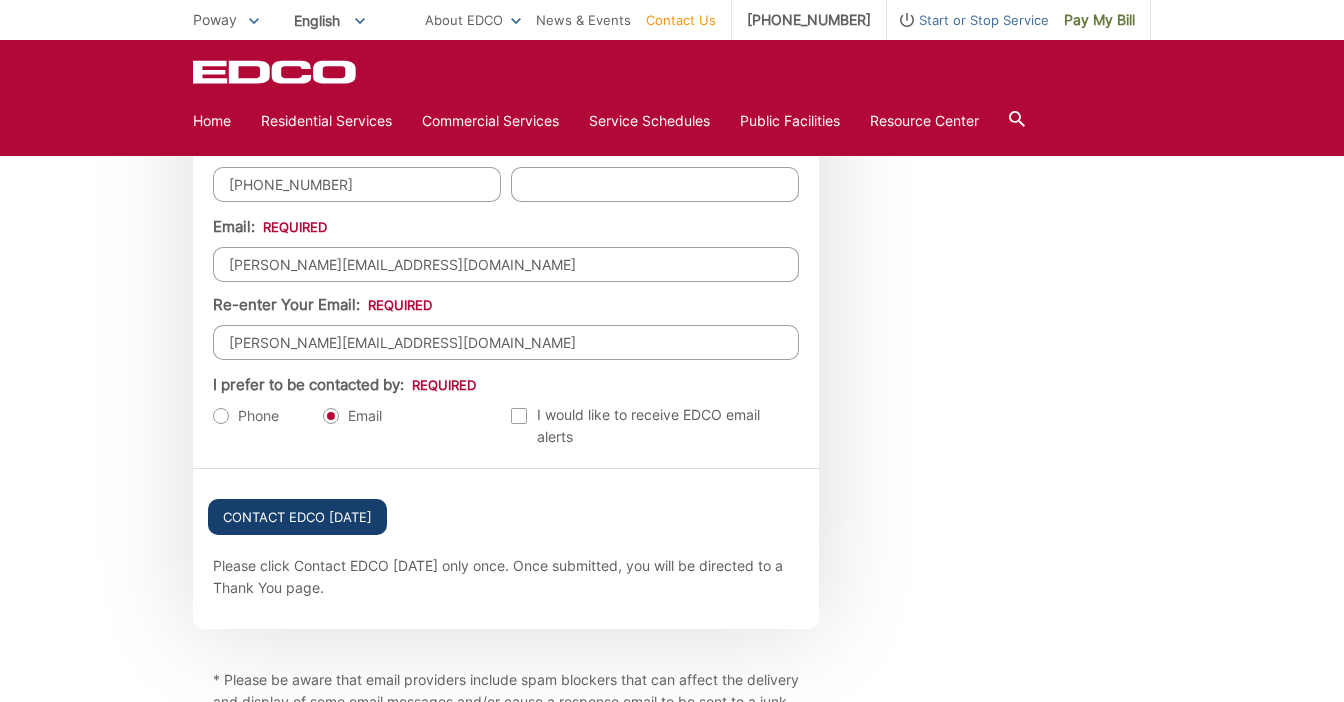 type on "I pay my trash pickup bills electronically via this website." 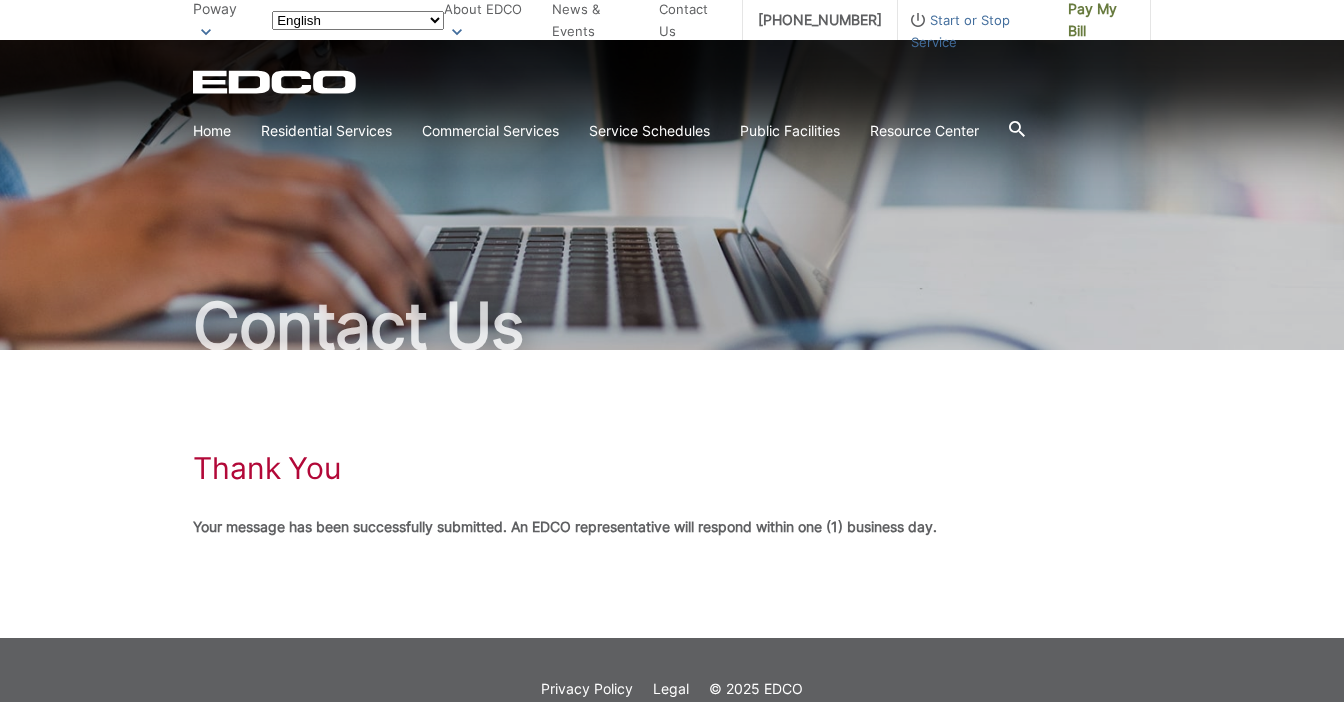 scroll, scrollTop: 0, scrollLeft: 0, axis: both 